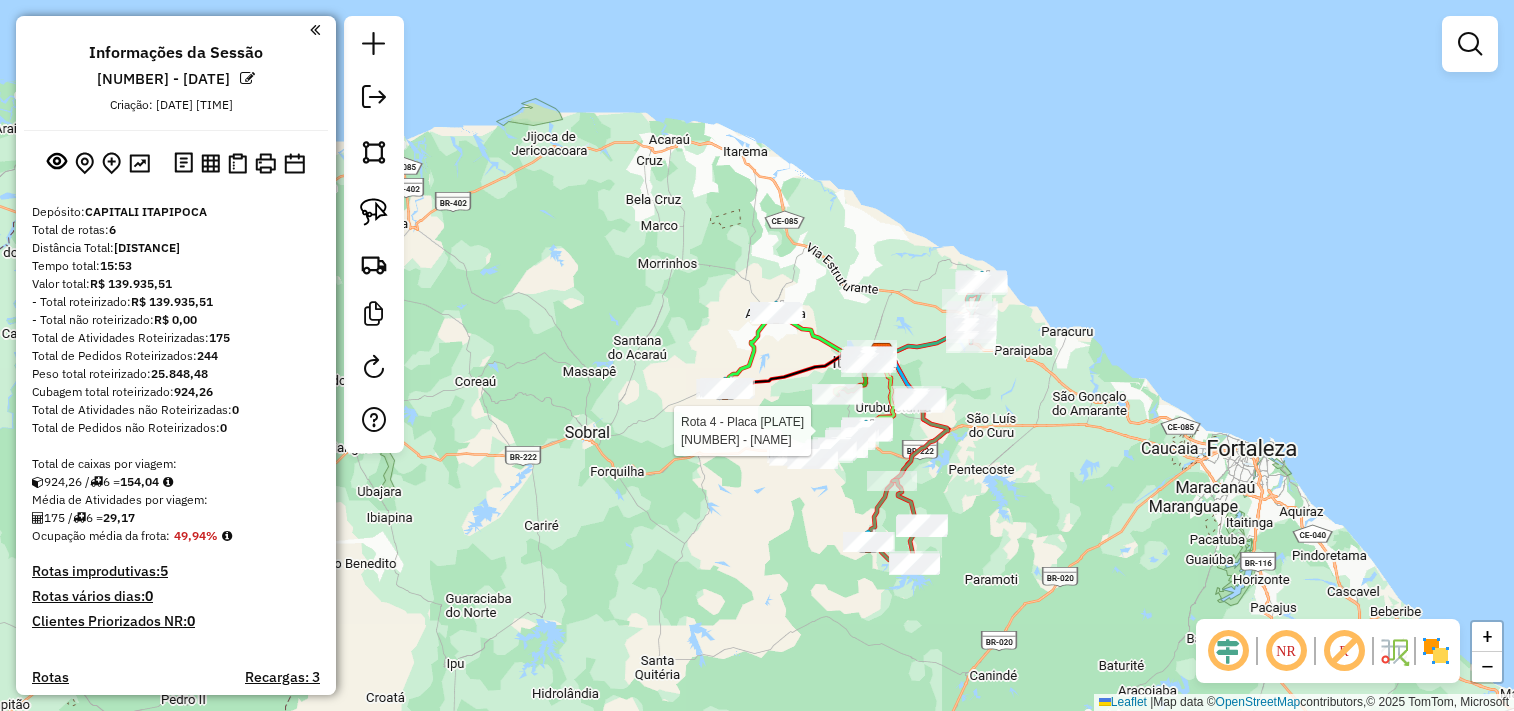 scroll, scrollTop: 0, scrollLeft: 0, axis: both 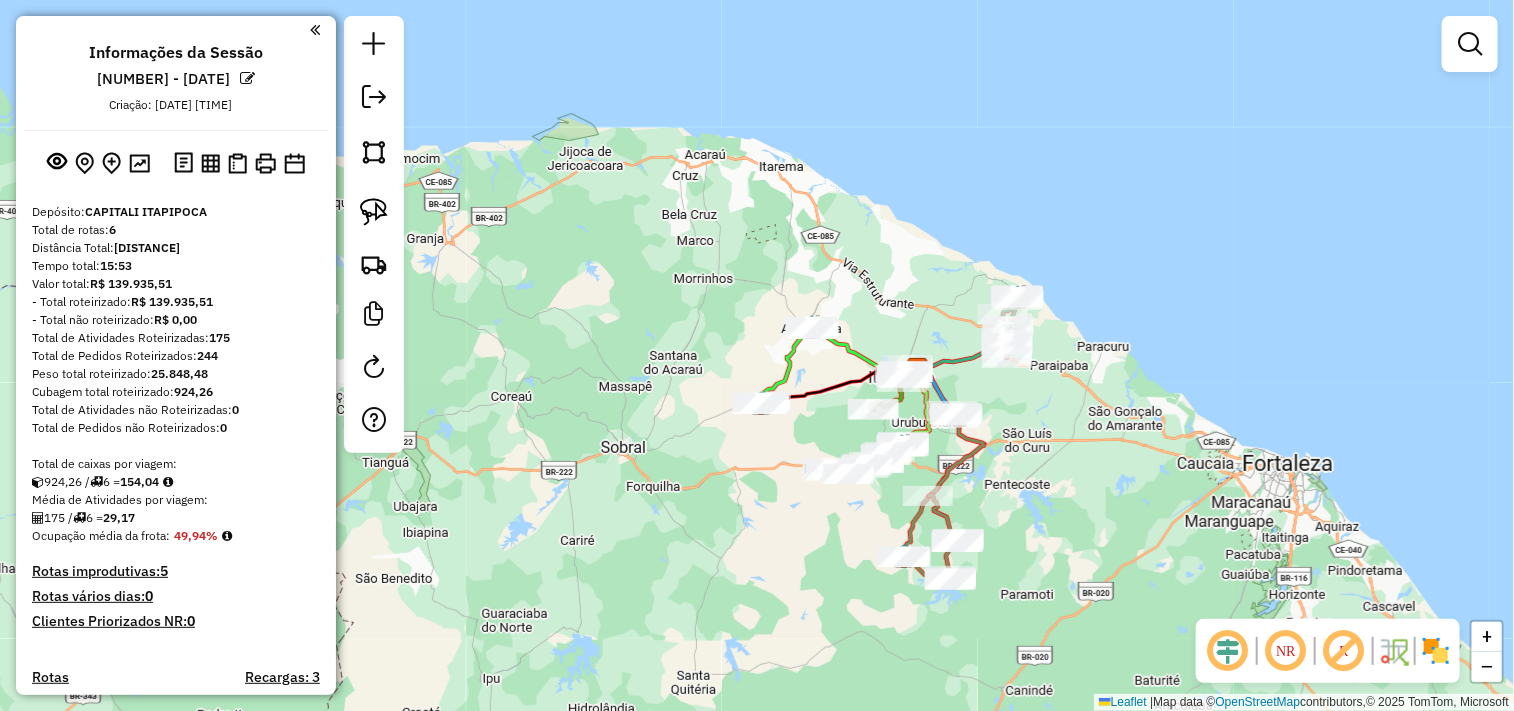 drag, startPoint x: 723, startPoint y: 512, endPoint x: 655, endPoint y: 451, distance: 91.350975 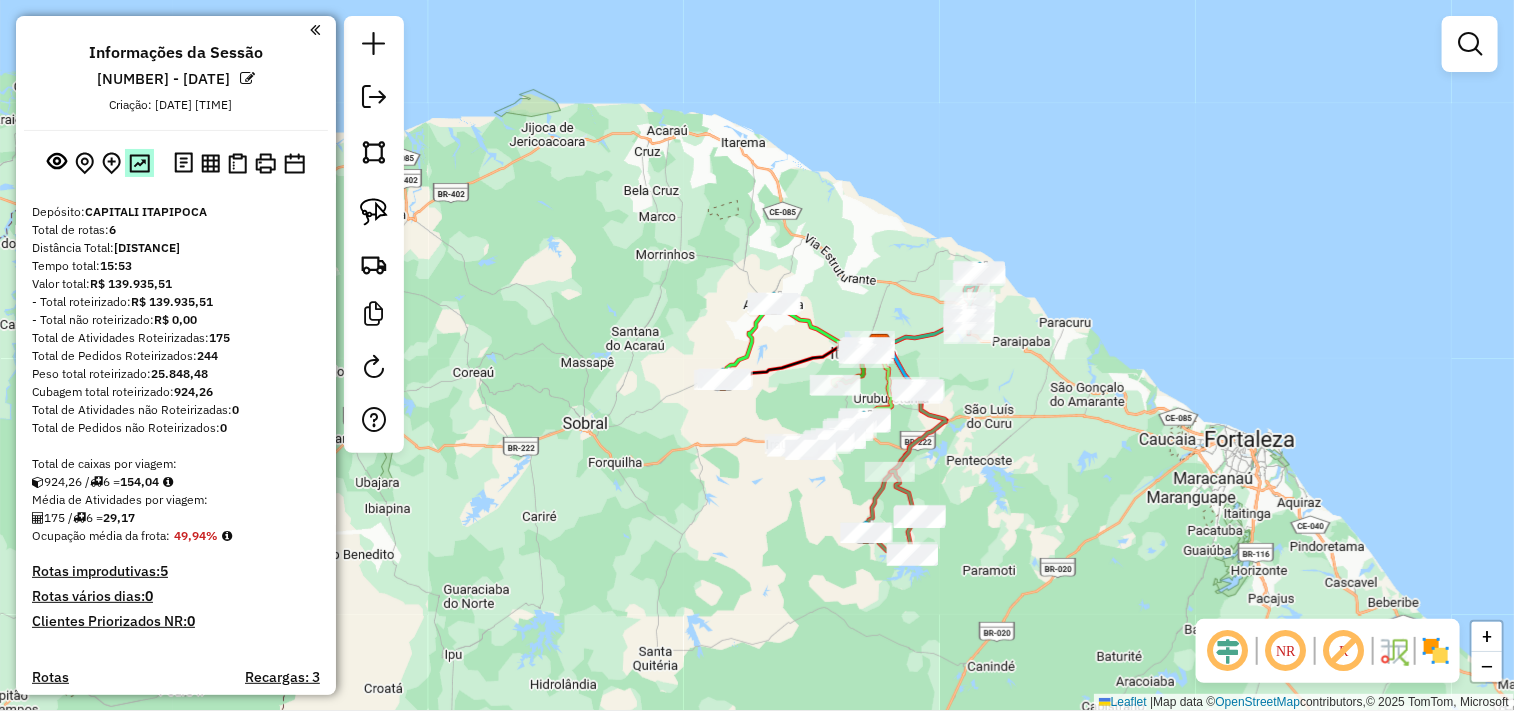click at bounding box center (139, 162) 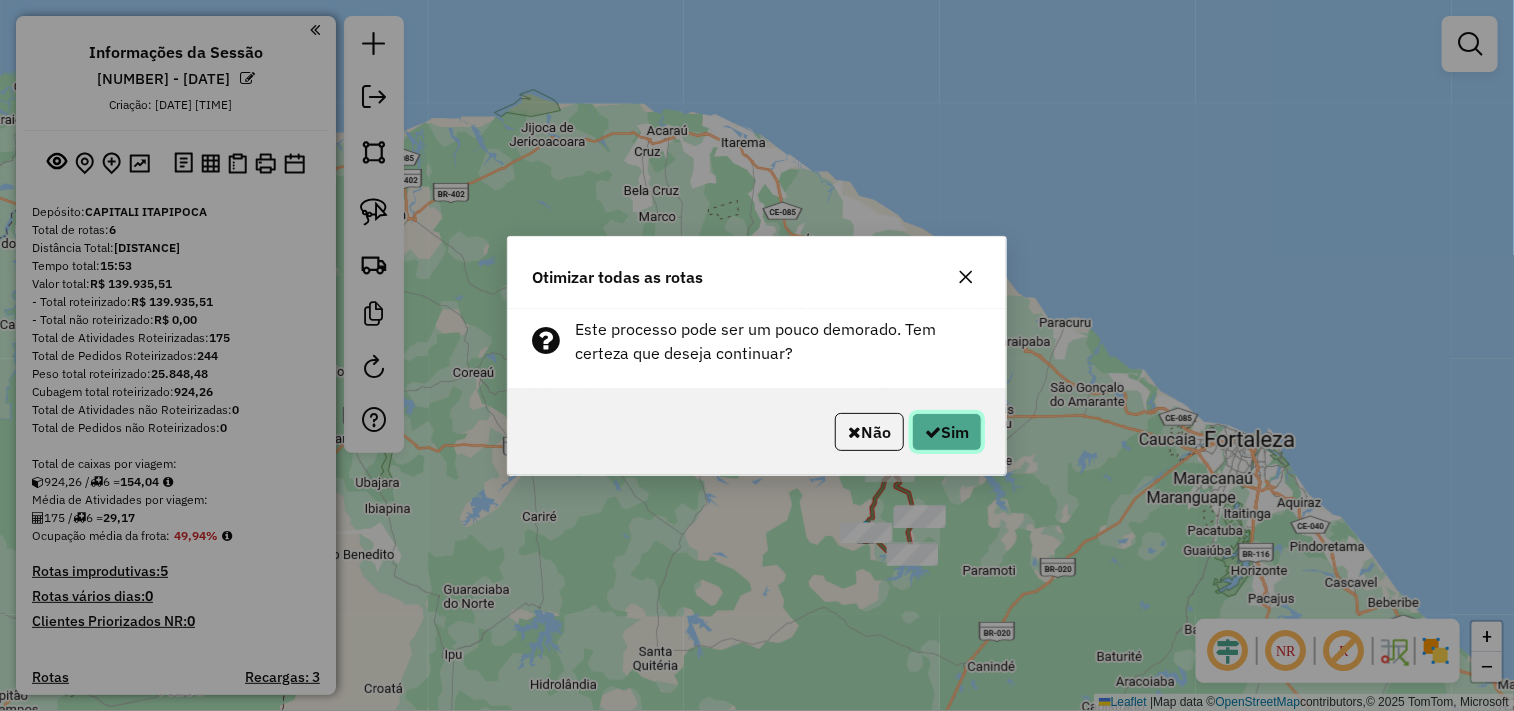 click on "Sim" 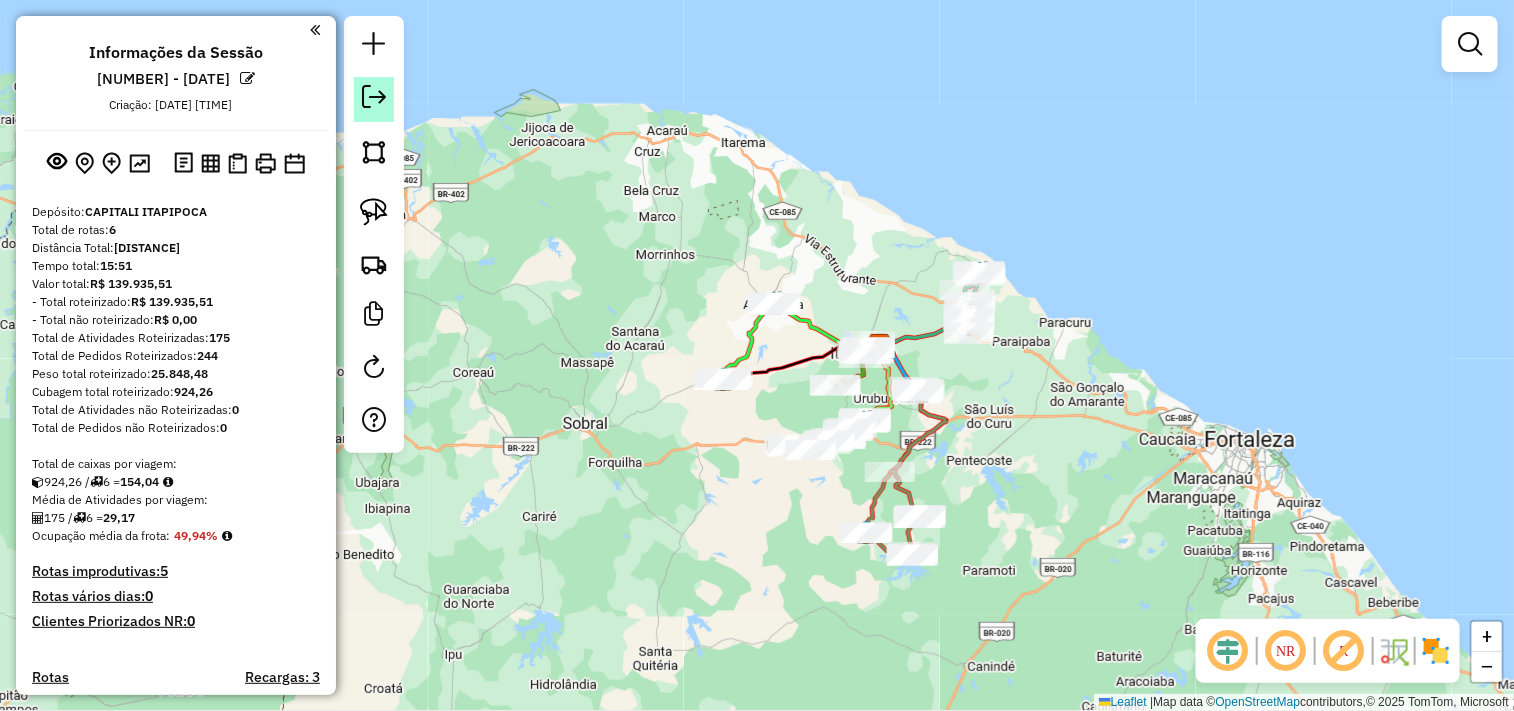 click 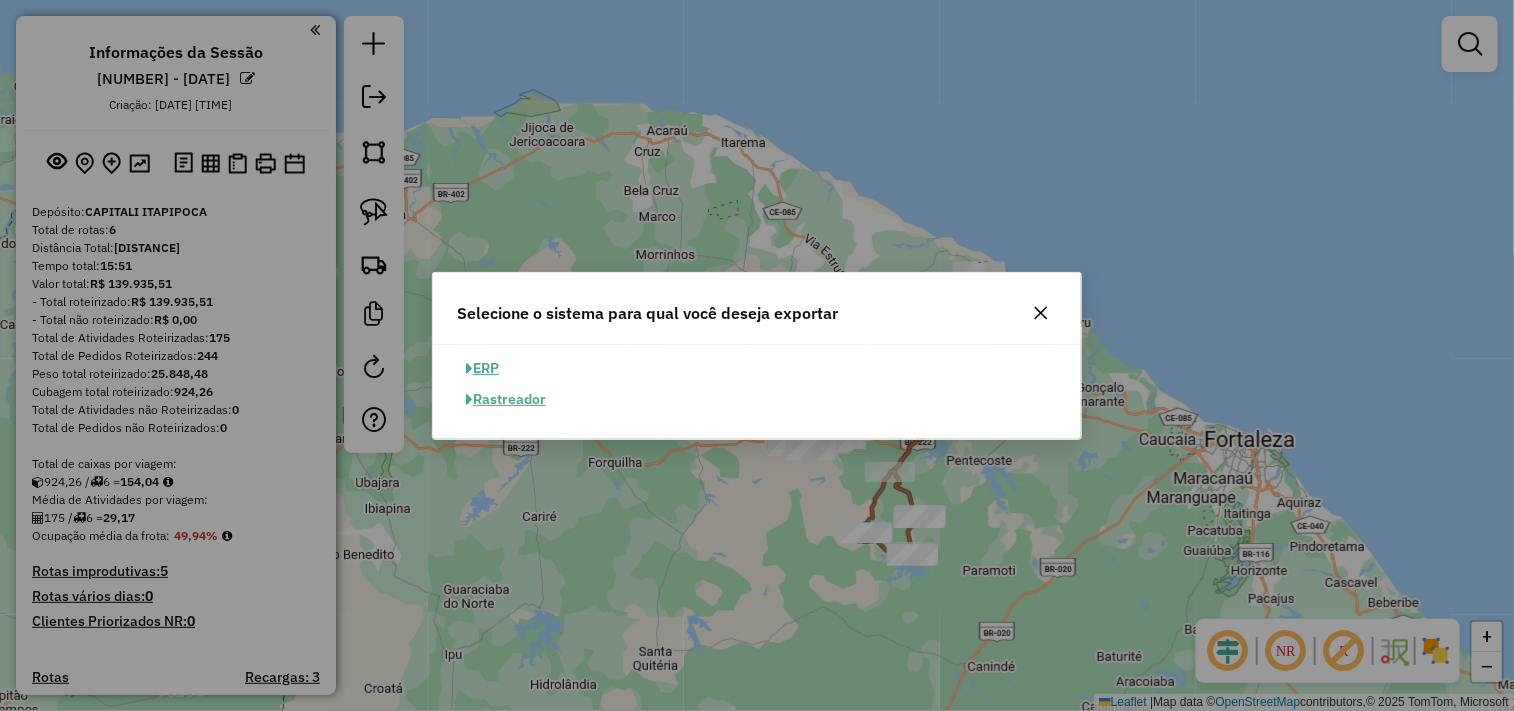 click on "ERP" 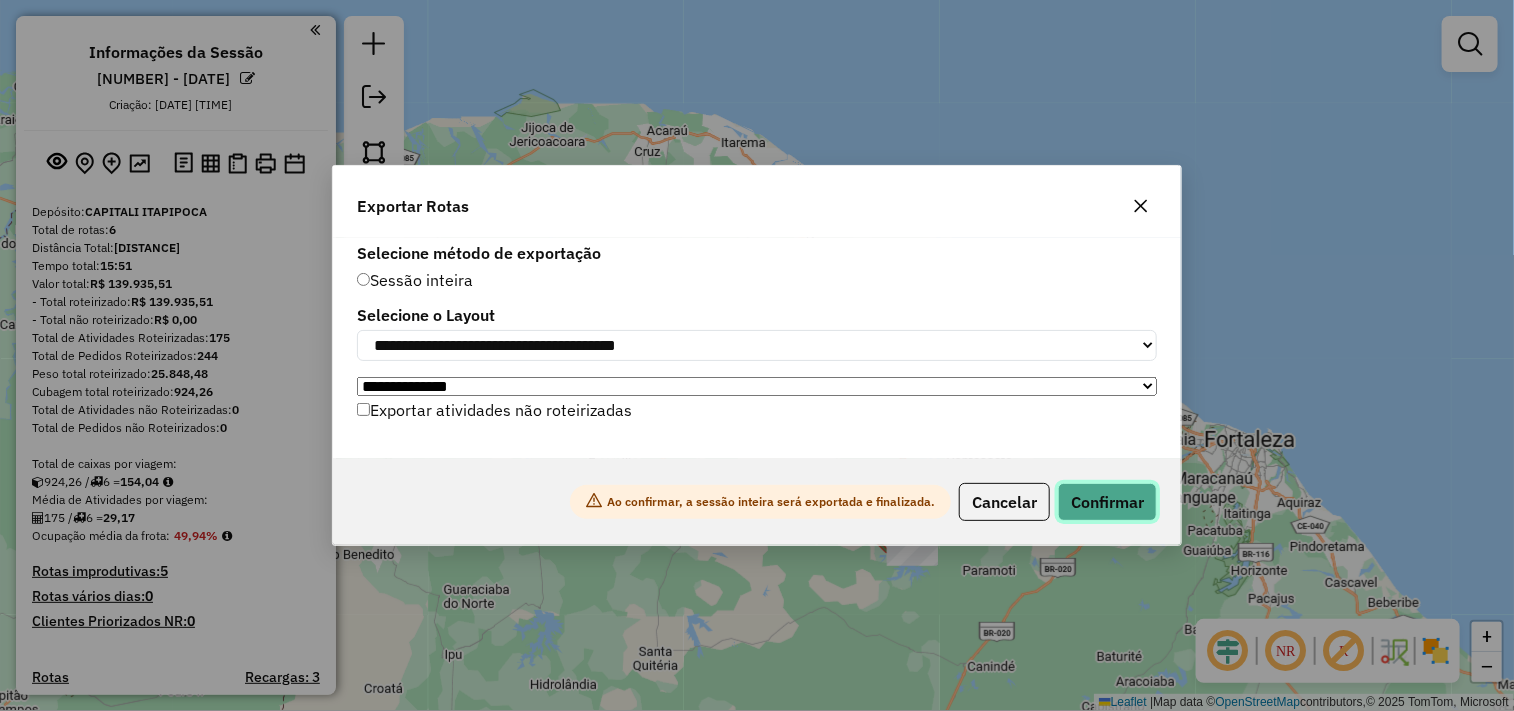 click on "Confirmar" 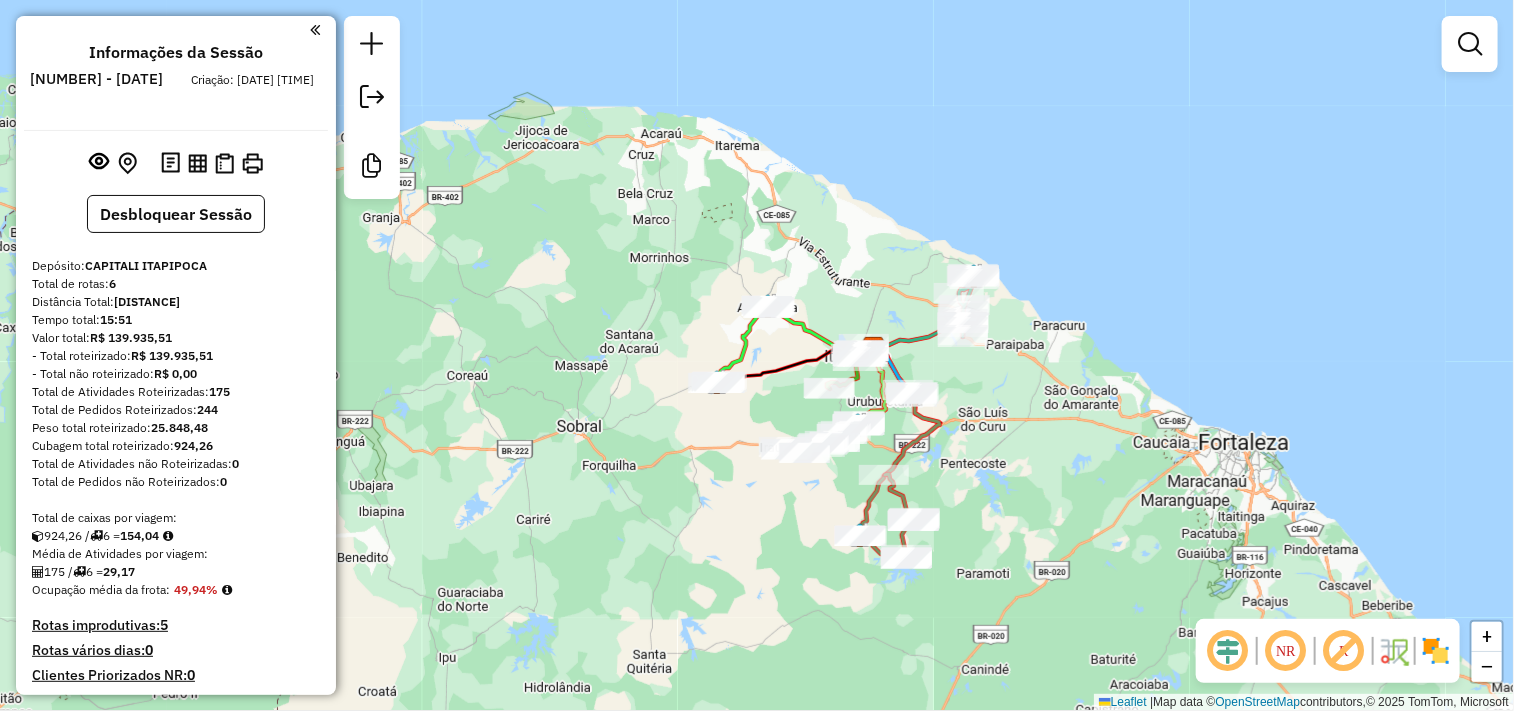 drag, startPoint x: 742, startPoint y: 511, endPoint x: 708, endPoint y: 507, distance: 34.234486 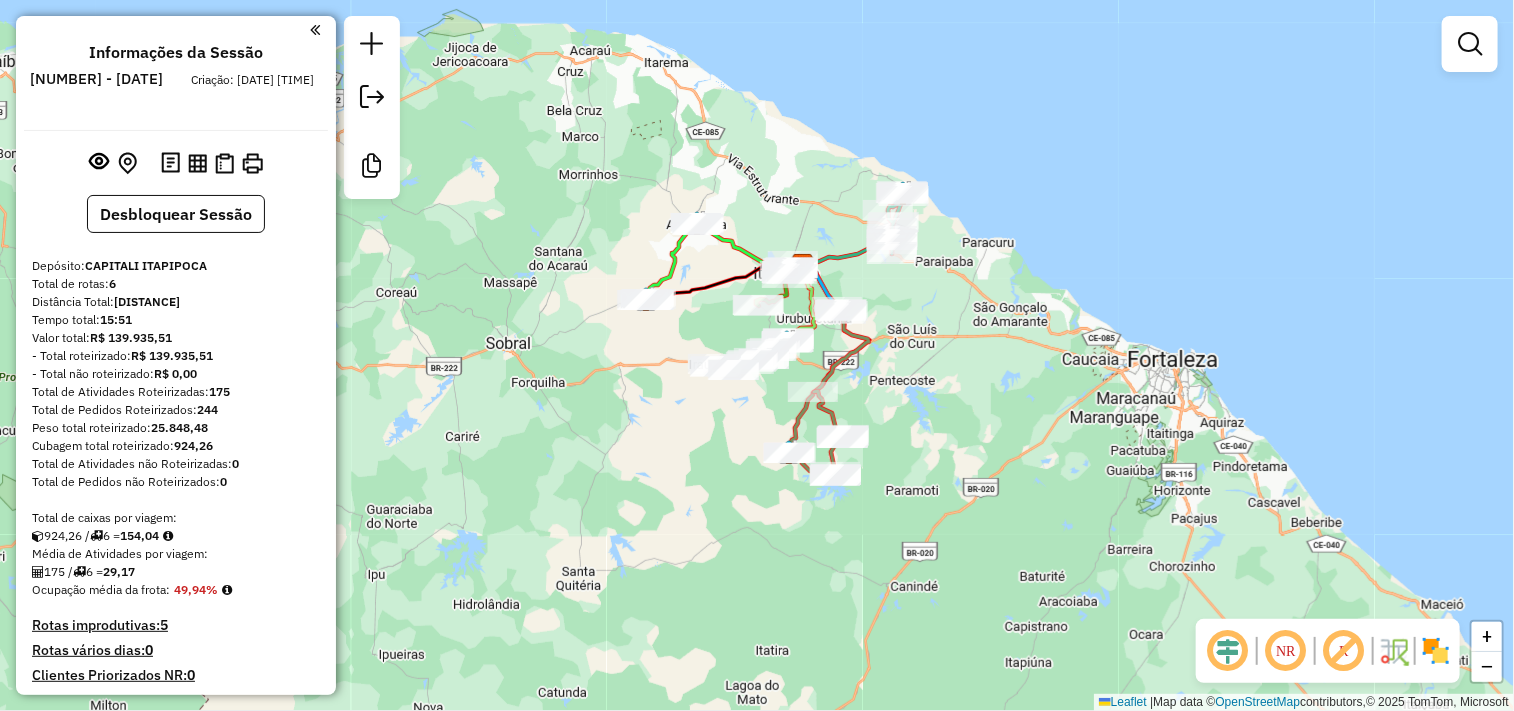drag, startPoint x: 660, startPoint y: 458, endPoint x: 641, endPoint y: 397, distance: 63.89053 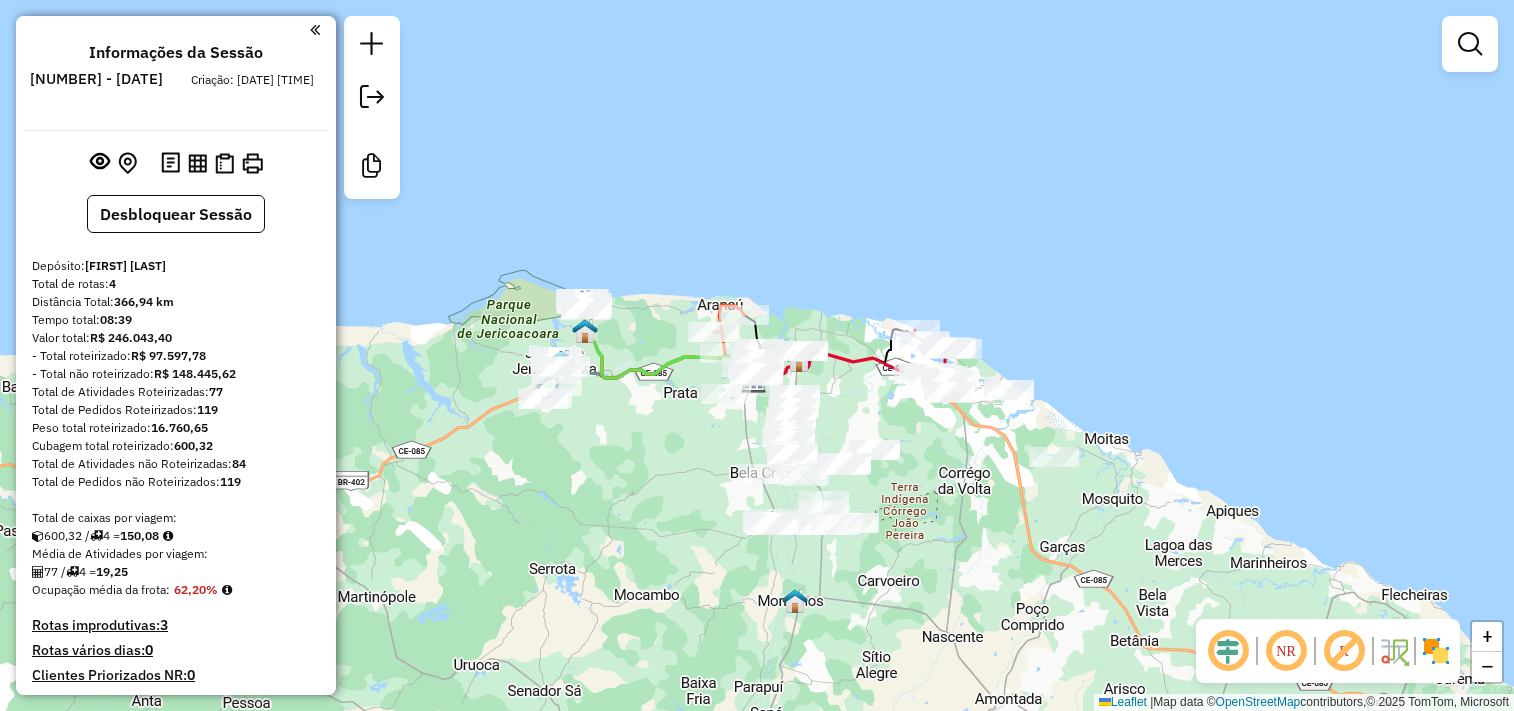 scroll, scrollTop: 0, scrollLeft: 0, axis: both 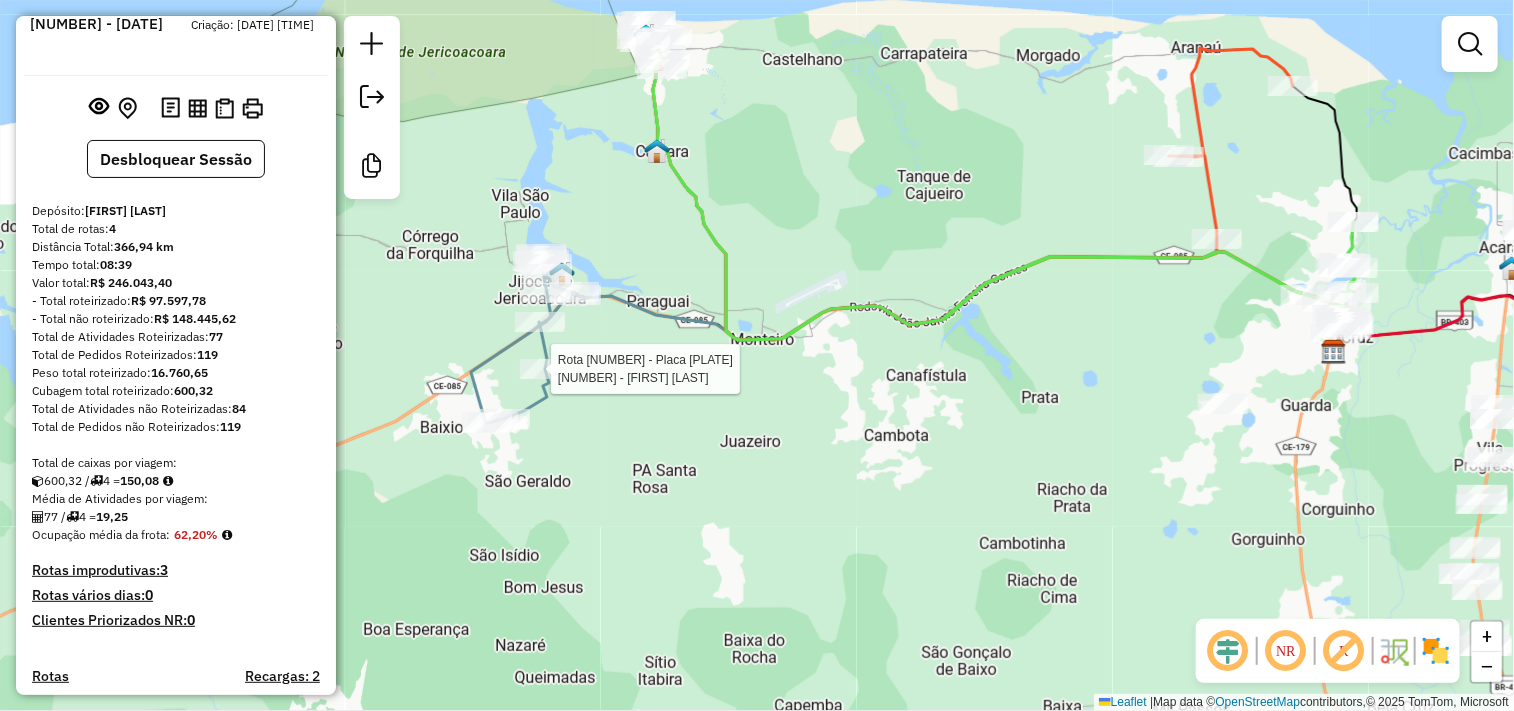 select on "**********" 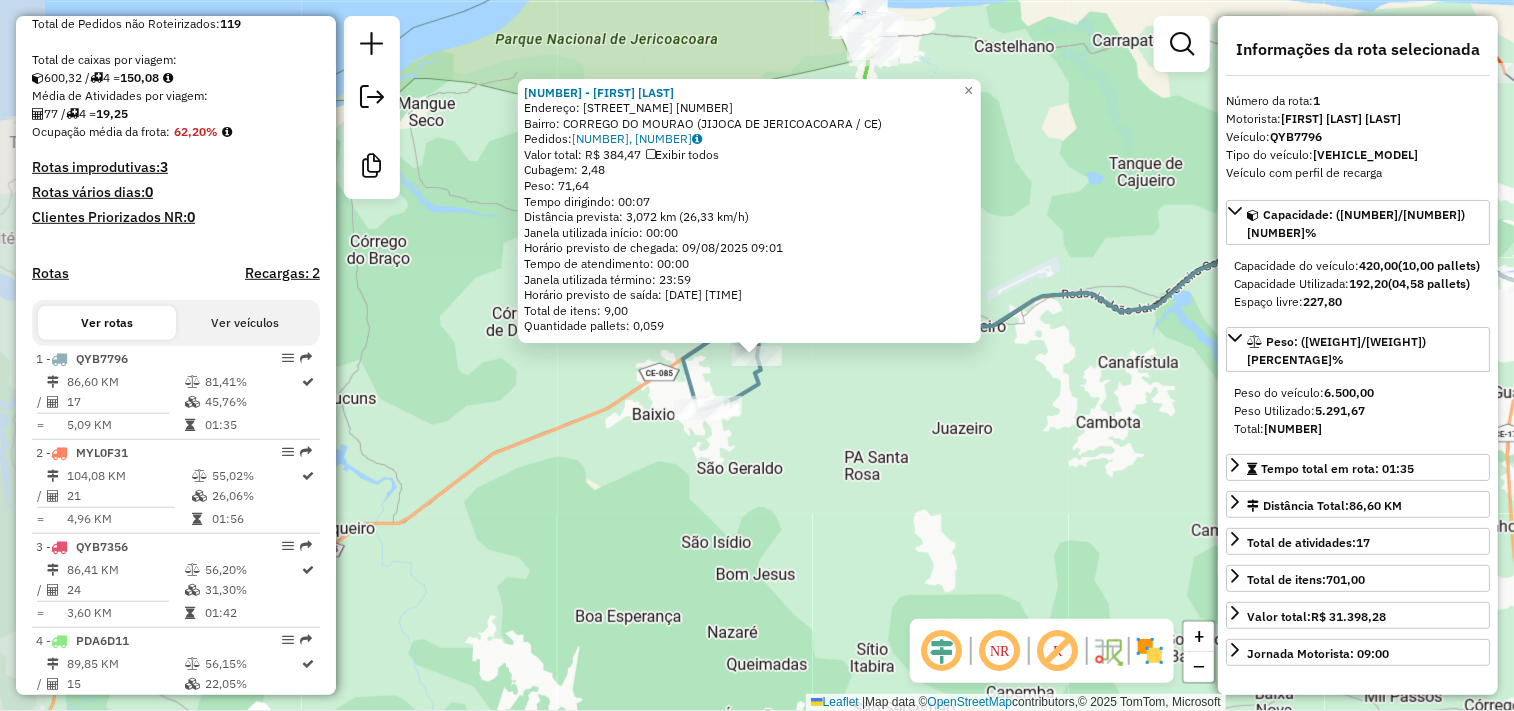 scroll, scrollTop: 787, scrollLeft: 0, axis: vertical 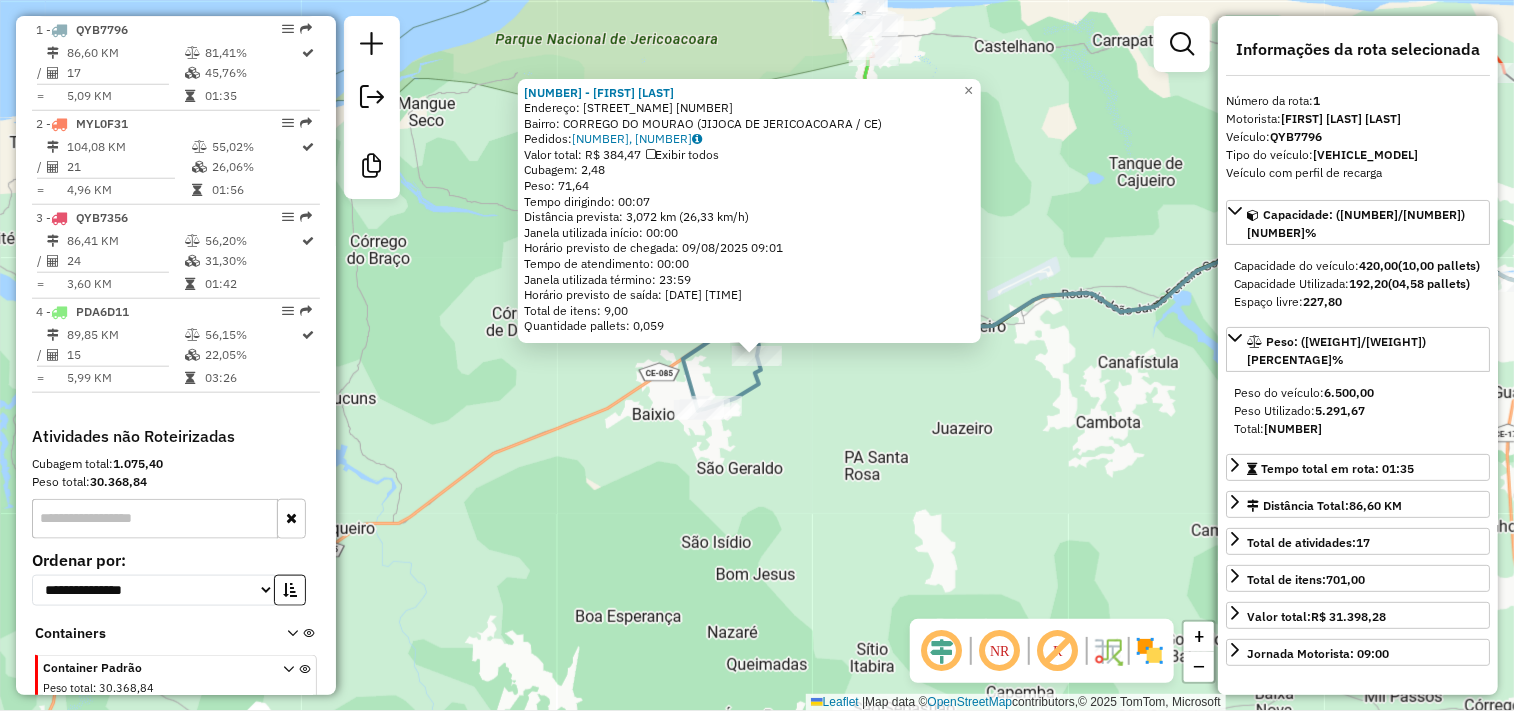 click on "[NUMBER] - [NAME]   Endereço:  [STREET_NAME] [NUMBER]   Bairro: [NEIGHBORHOOD] ([CITY] / [STATE])   Pedidos:  [ORDER_ID], [ORDER_ID]   Valor total: [CURRENCY] [AMOUNT]   Exibir todos   Cubagem: [CUBAGE]  Peso: [WEIGHT]  Tempo dirigindo: [TIME]   Distância prevista: [DISTANCE] ([SPEED])   Janela utilizada início: [TIME]   Horário previsto de chegada: [DATE] [TIME]   Tempo de atendimento: [TIME]   Janela utilizada término: [TIME]   Horário previsto de saída: [DATE] [TIME]   Total de itens: [ITEMS]  Quantidade pallets: [PALLETS]  × Janela de atendimento Grade de atendimento Capacidade Transportadoras Veículos Cliente Pedidos  Rotas Selecione os dias de semana para filtrar as janelas de atendimento  Seg   Ter   Qua   Qui   Sex   Sáb   Dom  Informe o período da janela de atendimento: De: Até:  Filtrar exatamente a janela do cliente  Considerar janela de atendimento padrão  Selecione os dias de semana para filtrar as grades de atendimento  Seg   Ter   Qua   Qui   Sex   Sáb   Dom   Peso mínimo:   De:" 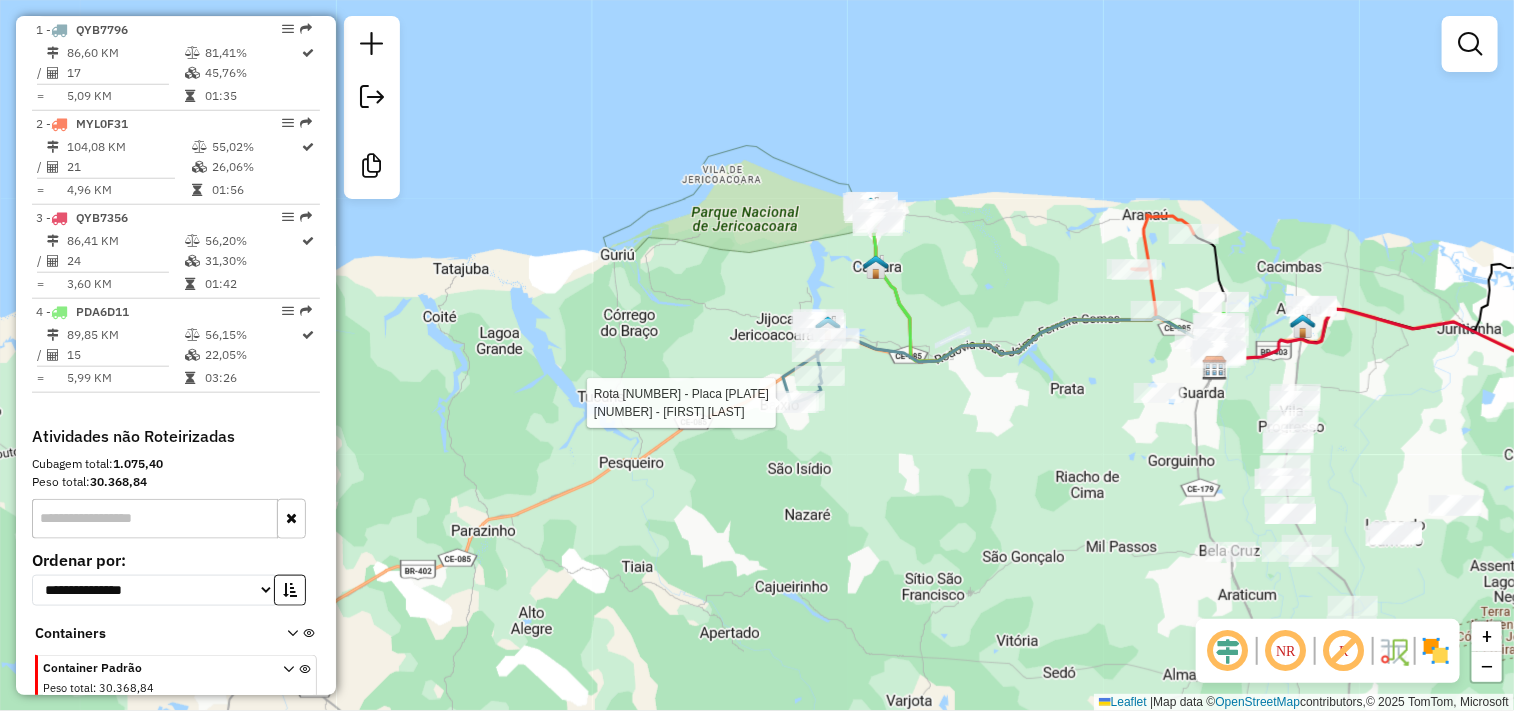select on "**********" 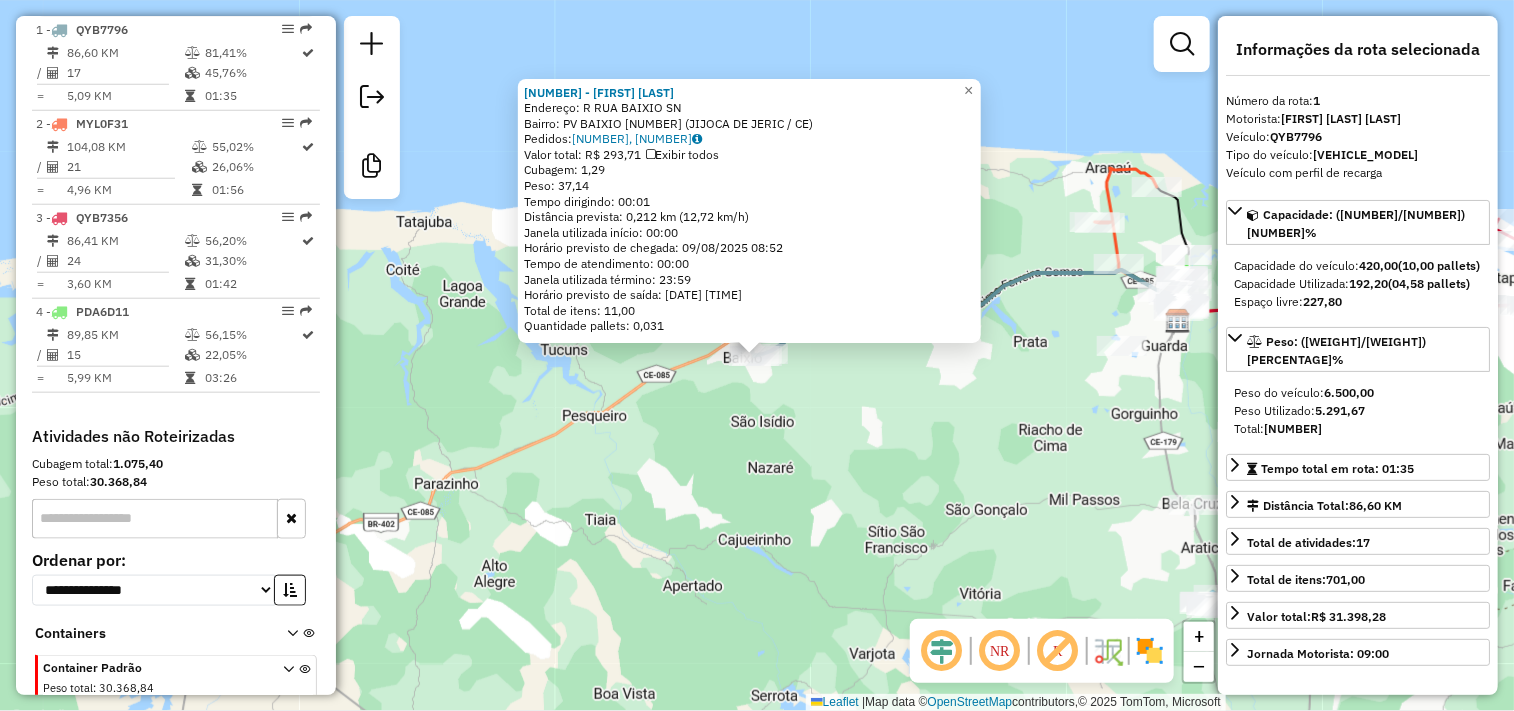 click on "[NUMBER] - [FIRST] [LAST] Endereço: R RUA BAIXIO SN Bairro: PV BAIXIO [NUMBER] (JIJOCA DE JERIC / CE) Pedidos: [NUMBER], [NUMBER] Valor total: R$ [NUMBER] Exibir todos Cubagem: [NUMBER] Peso: [NUMBER] Tempo dirigindo: [TIME] Distância prevista: [NUMBER] km ([NUMBER] km/h) Janela utilizada início: [TIME] Horário previsto de chegada: [DATE] [TIME] Tempo de atendimento: [TIME] Janela utilizada término: [TIME] Horário previsto de saída: [DATE] [TIME] Total de itens: [NUMBER],00 Quantidade pallets: [NUMBER] × Janela de atendimento Grade de atendimento Capacidade Transportadoras Veículos Cliente Pedidos Rotas Selecione os dias de semana para filtrar as janelas de atendimento Seg Ter Qua Qui Sex Sáb Dom Informe o período da janela de atendimento: De: Até: Filtrar exatamente a janela do cliente Considerar janela de atendimento padrão Selecione os dias de semana para filtrar as grades de atendimento Seg Ter Qua Qui Sex Sáb Dom Peso mínimo: De:" 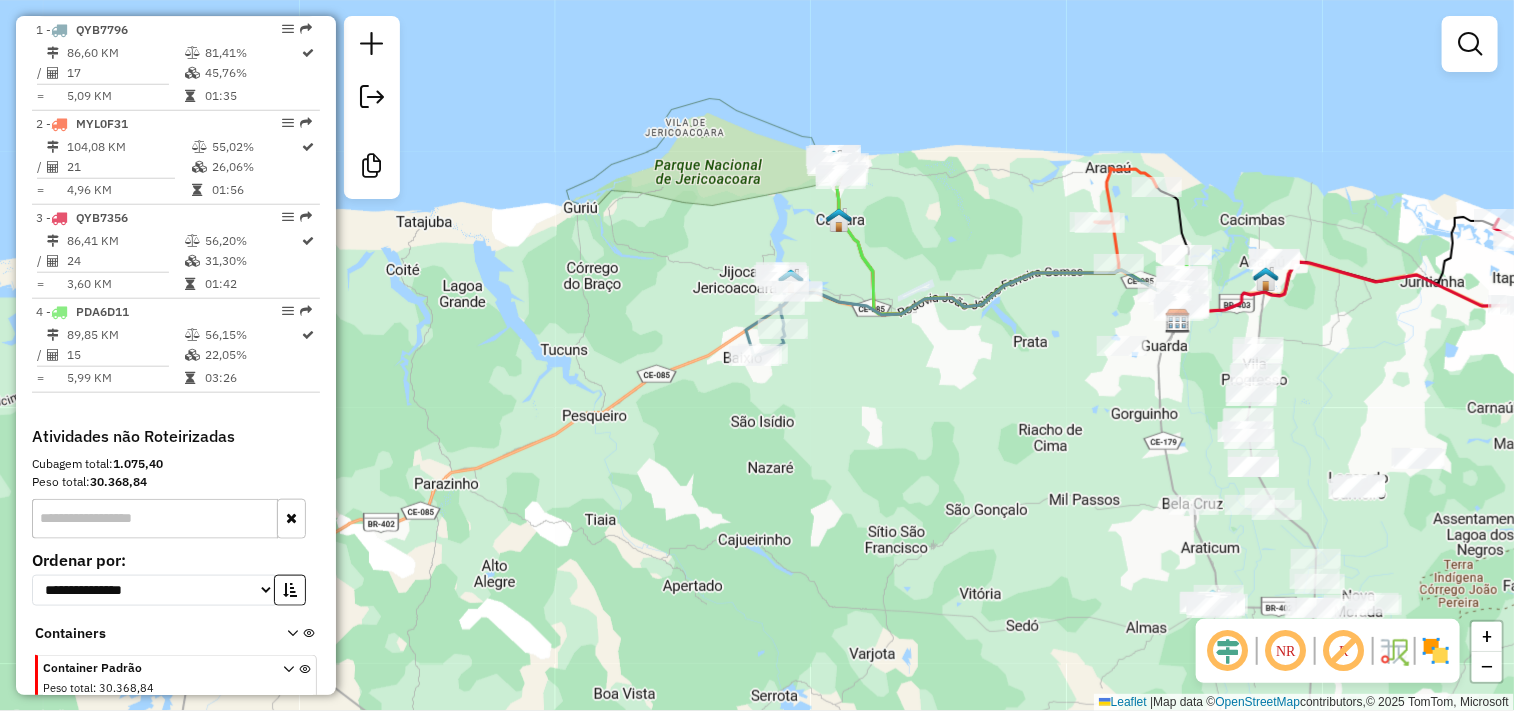 drag, startPoint x: 920, startPoint y: 461, endPoint x: 750, endPoint y: 397, distance: 181.64801 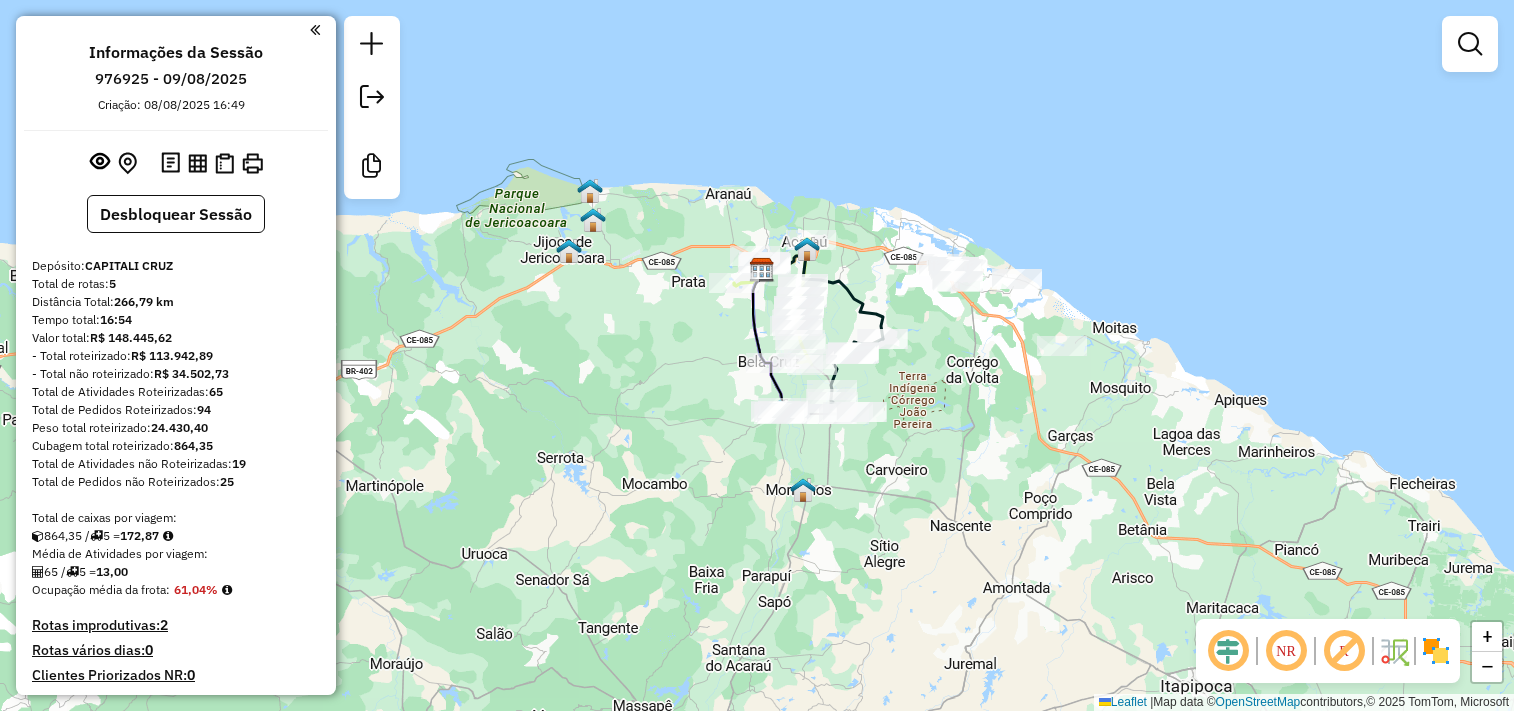 scroll, scrollTop: 0, scrollLeft: 0, axis: both 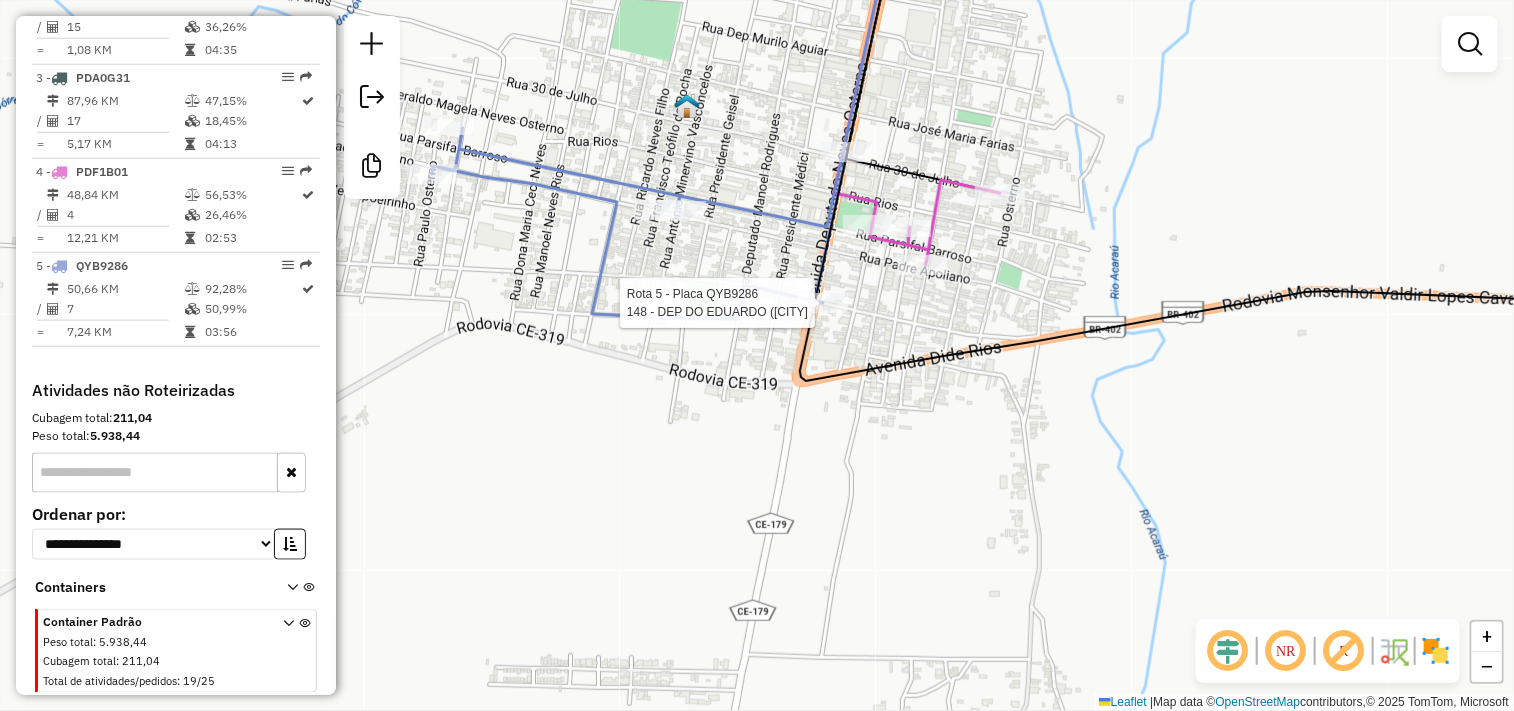 select on "**********" 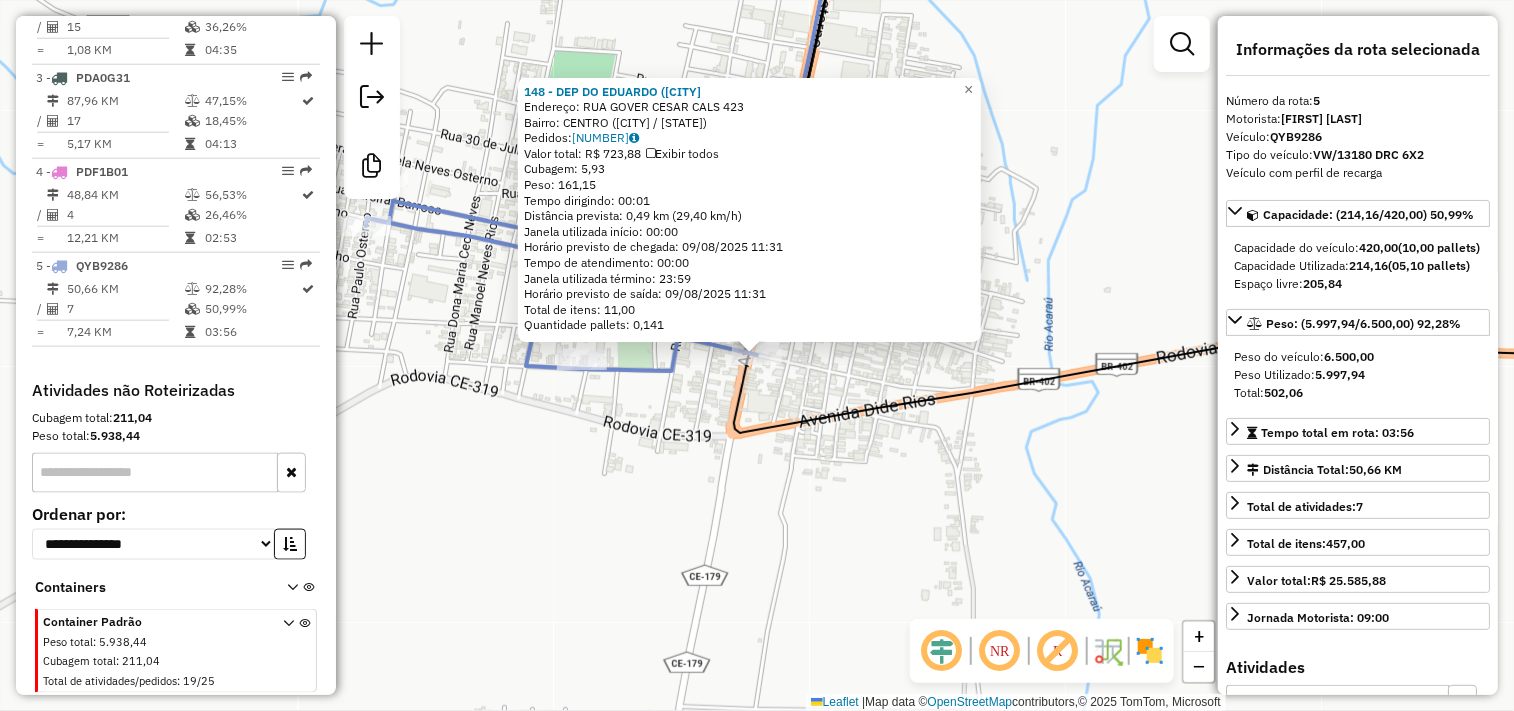 click on "148 - DEP DO EDUARDO (MARC  Endereço:  RUA GOVER CESAR CALS 423   Bairro: CENTRO (MARCO / CE)   Pedidos:  08066431   Valor total: R$ 723,88   Exibir todos   Cubagem: 5,93  Peso: 161,15  Tempo dirigindo: 00:01   Distância prevista: 0,49 km (29,40 km/h)   Janela utilizada início: 00:00   Horário previsto de chegada: 09/08/2025 11:31   Tempo de atendimento: 00:00   Janela utilizada término: 23:59   Horário previsto de saída: 09/08/2025 11:31   Total de itens: 11,00   Quantidade pallets: 0,141  × Janela de atendimento Grade de atendimento Capacidade Transportadoras Veículos Cliente Pedidos  Rotas Selecione os dias de semana para filtrar as janelas de atendimento  Seg   Ter   Qua   Qui   Sex   Sáb   Dom  Informe o período da janela de atendimento: De: Até:  Filtrar exatamente a janela do cliente  Considerar janela de atendimento padrão  Selecione os dias de semana para filtrar as grades de atendimento  Seg   Ter   Qua   Qui   Sex   Sáb   Dom   Considerar clientes sem dia de atendimento cadastrado De:" 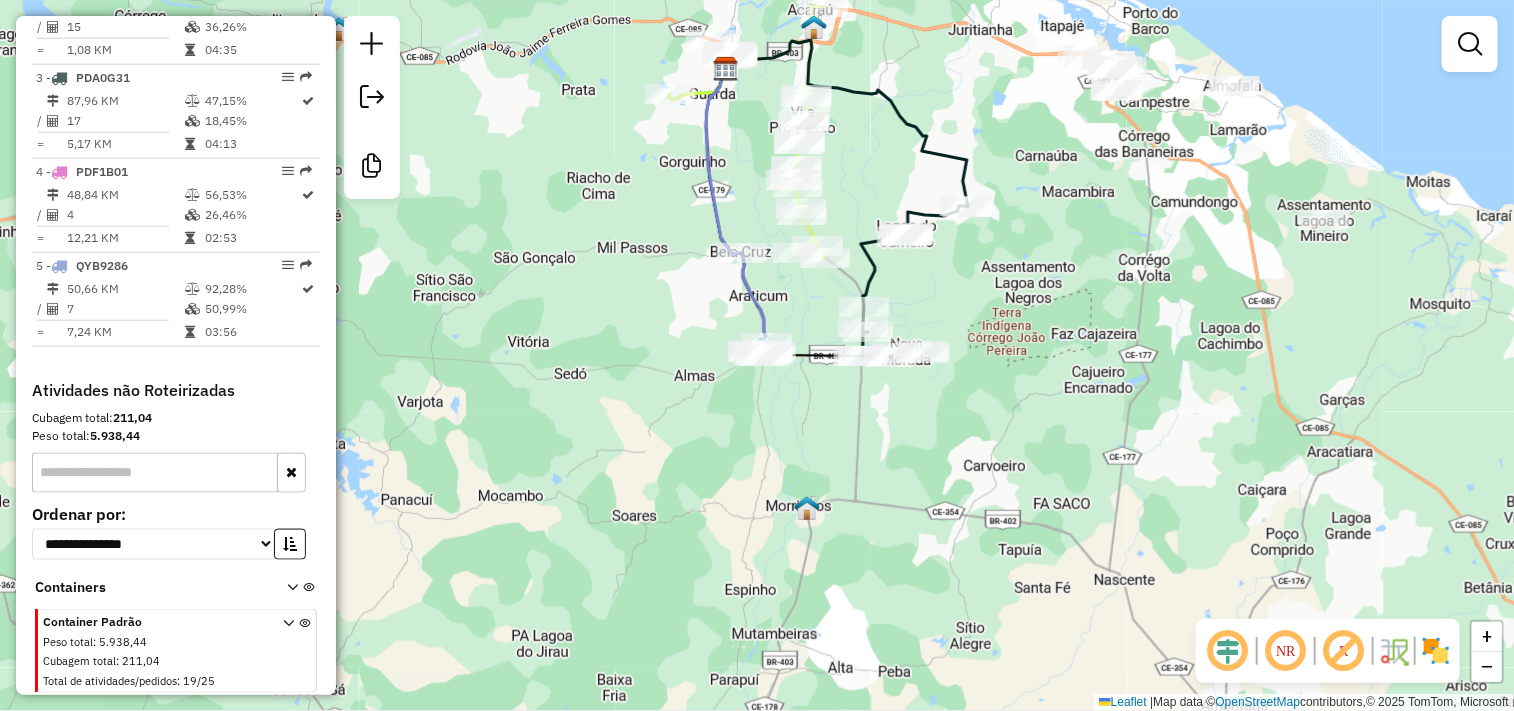 drag, startPoint x: 871, startPoint y: 513, endPoint x: 815, endPoint y: 498, distance: 57.974133 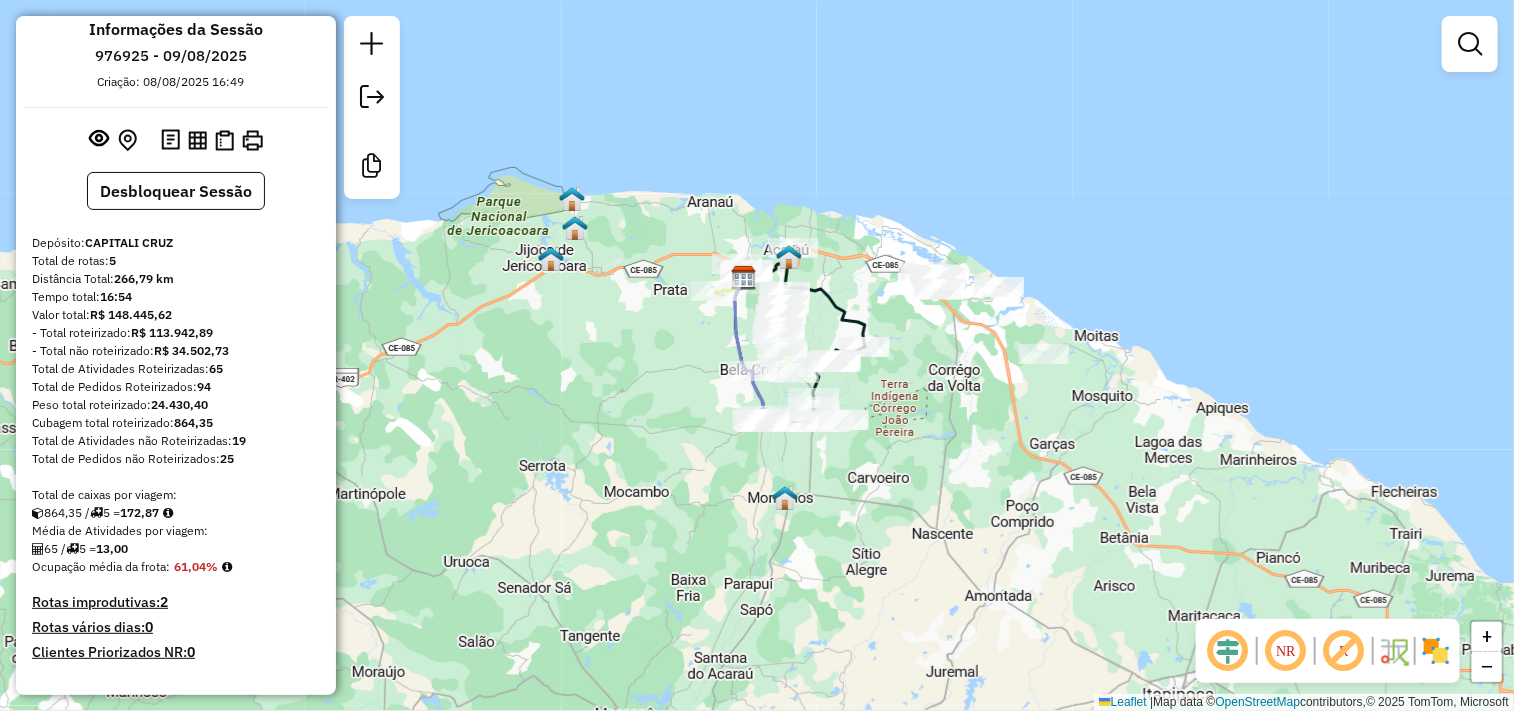 scroll, scrollTop: 0, scrollLeft: 0, axis: both 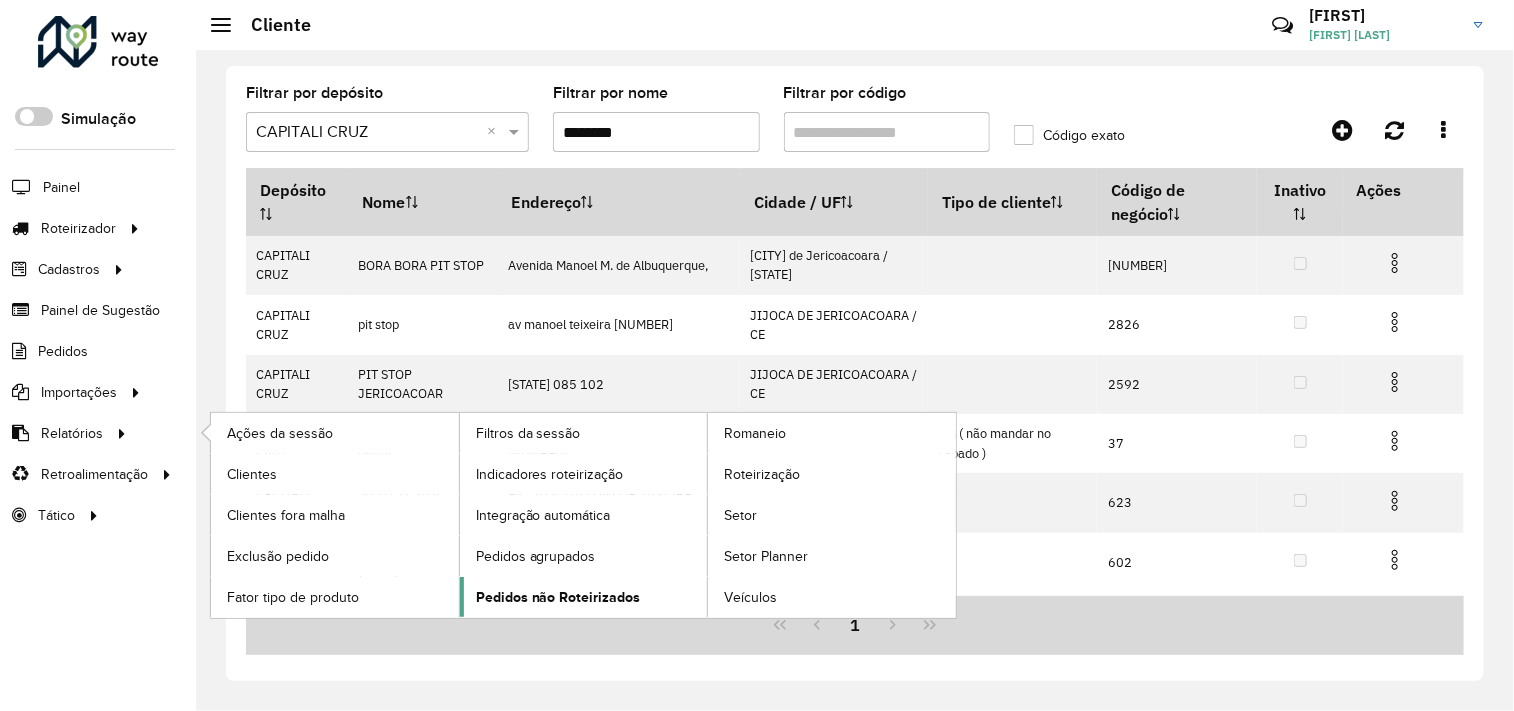 click on "Pedidos não Roteirizados" 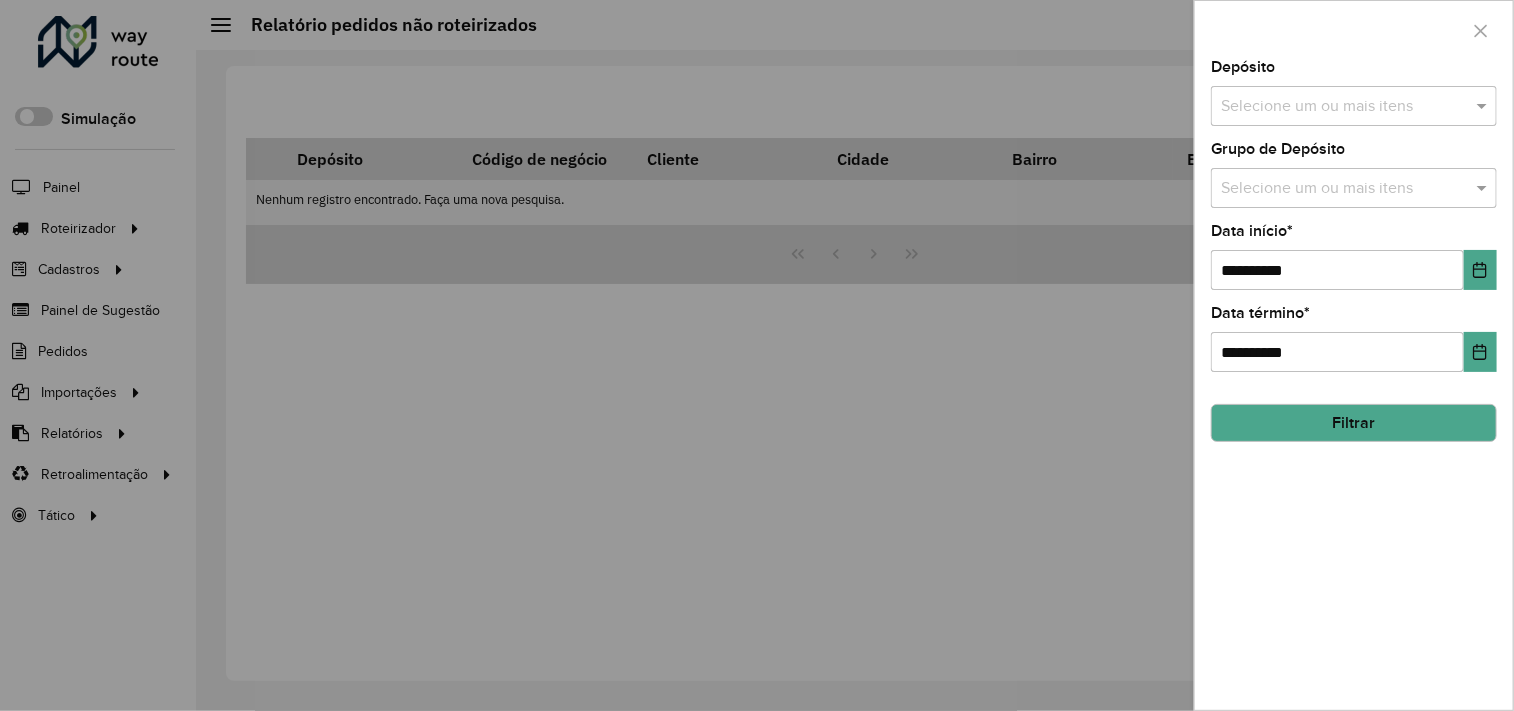 click at bounding box center (1344, 107) 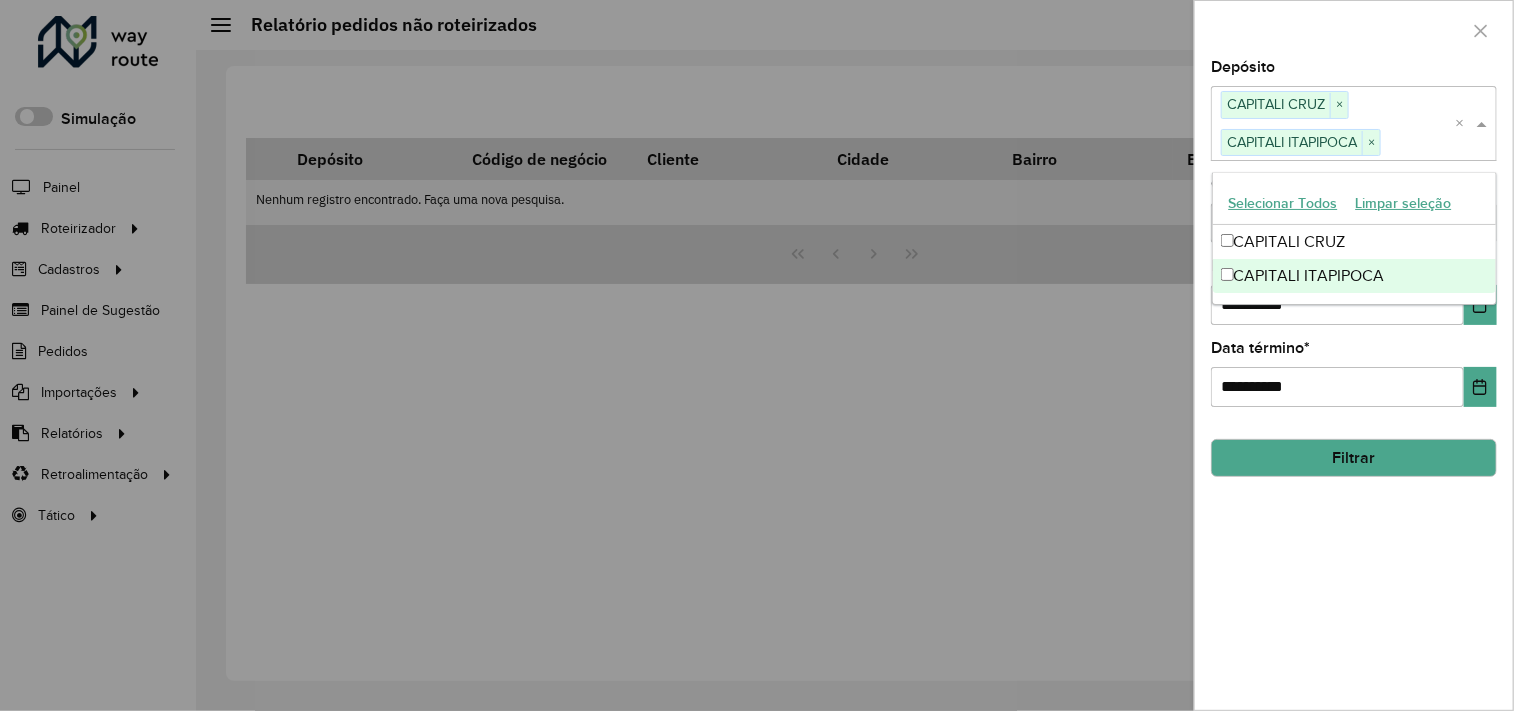 click on "**********" 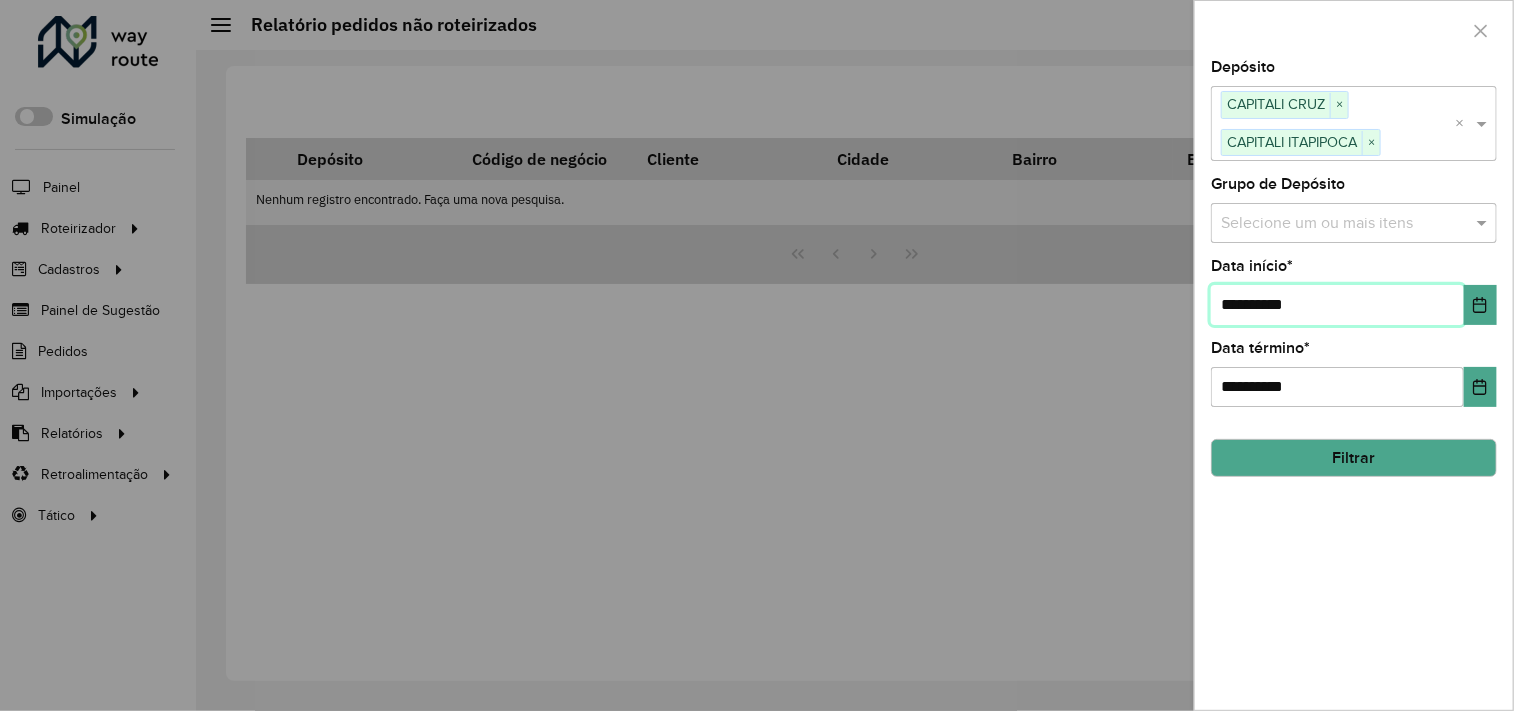 click on "**********" at bounding box center (1337, 305) 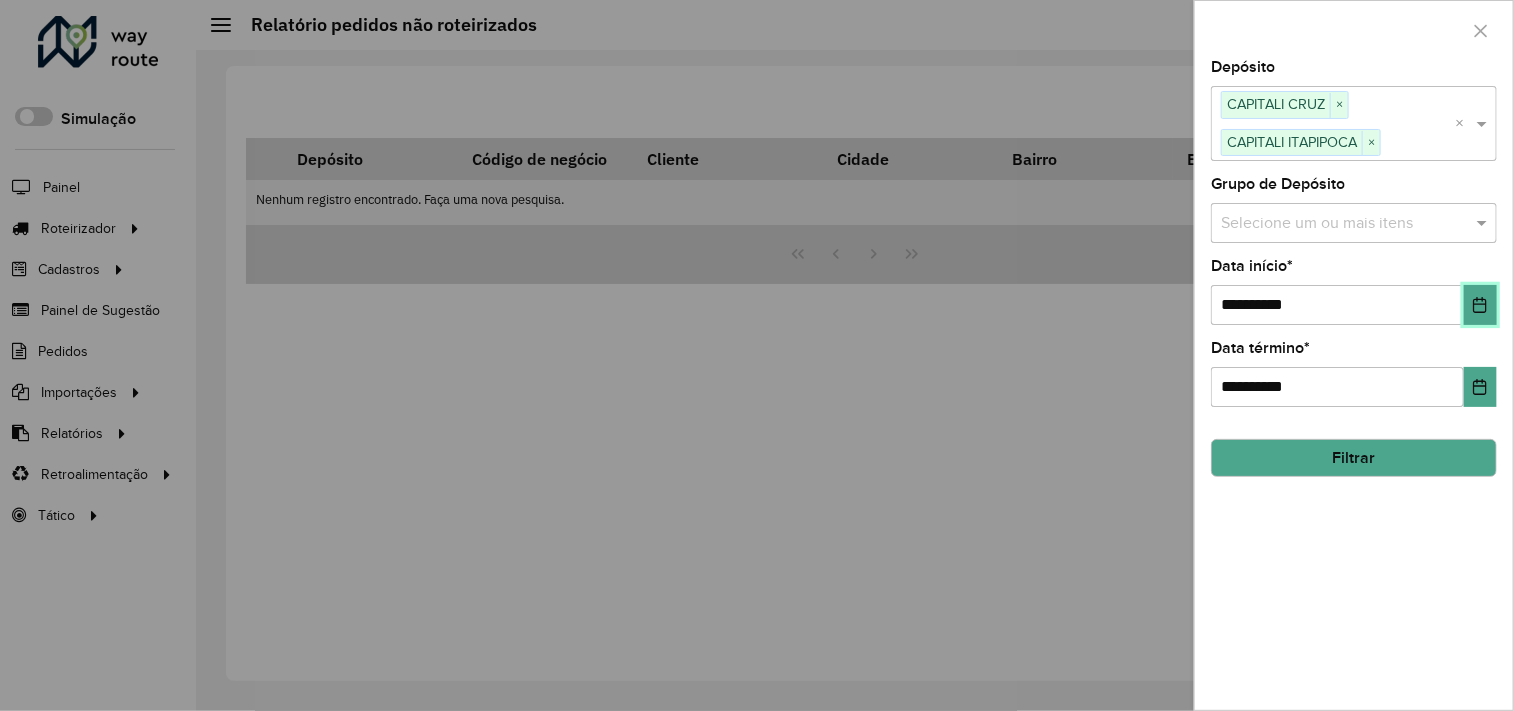 type 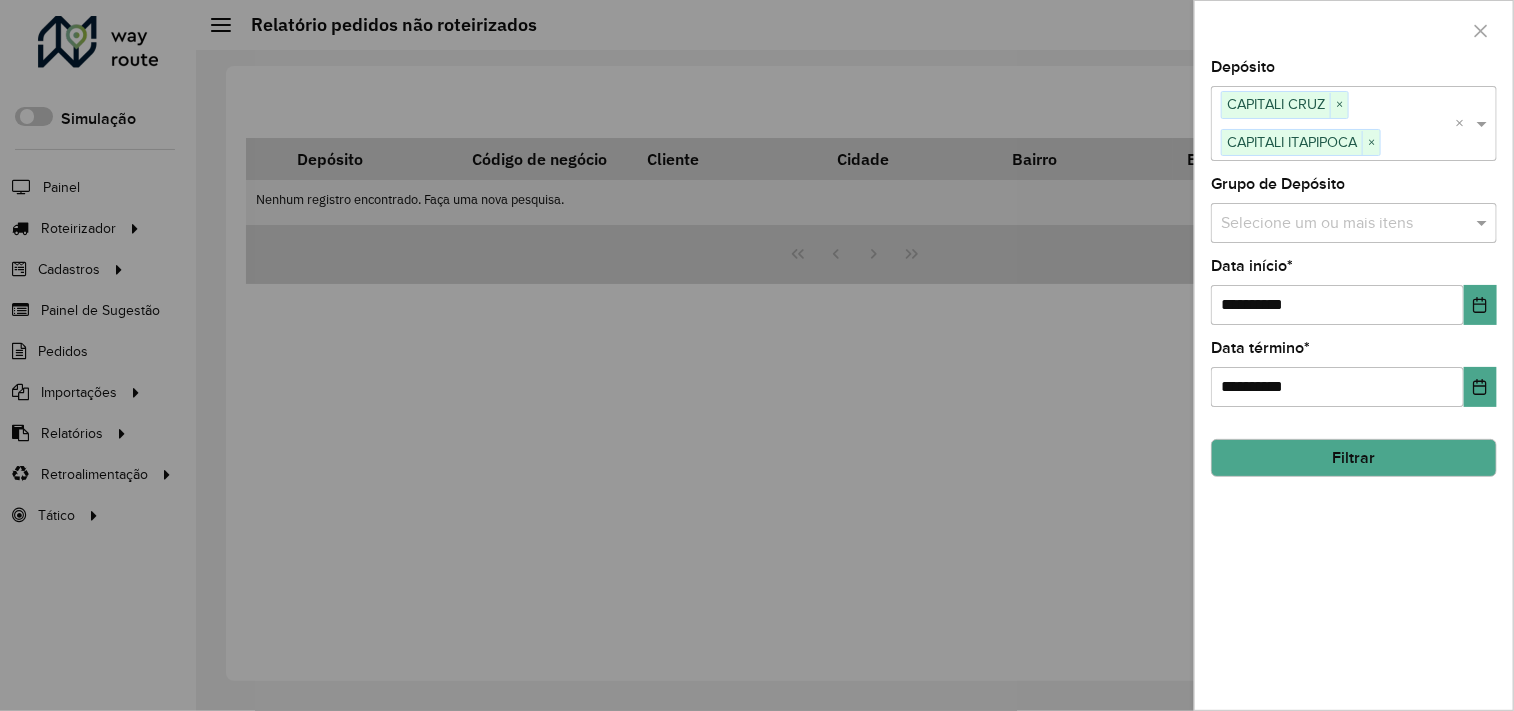 click on "Filtrar" 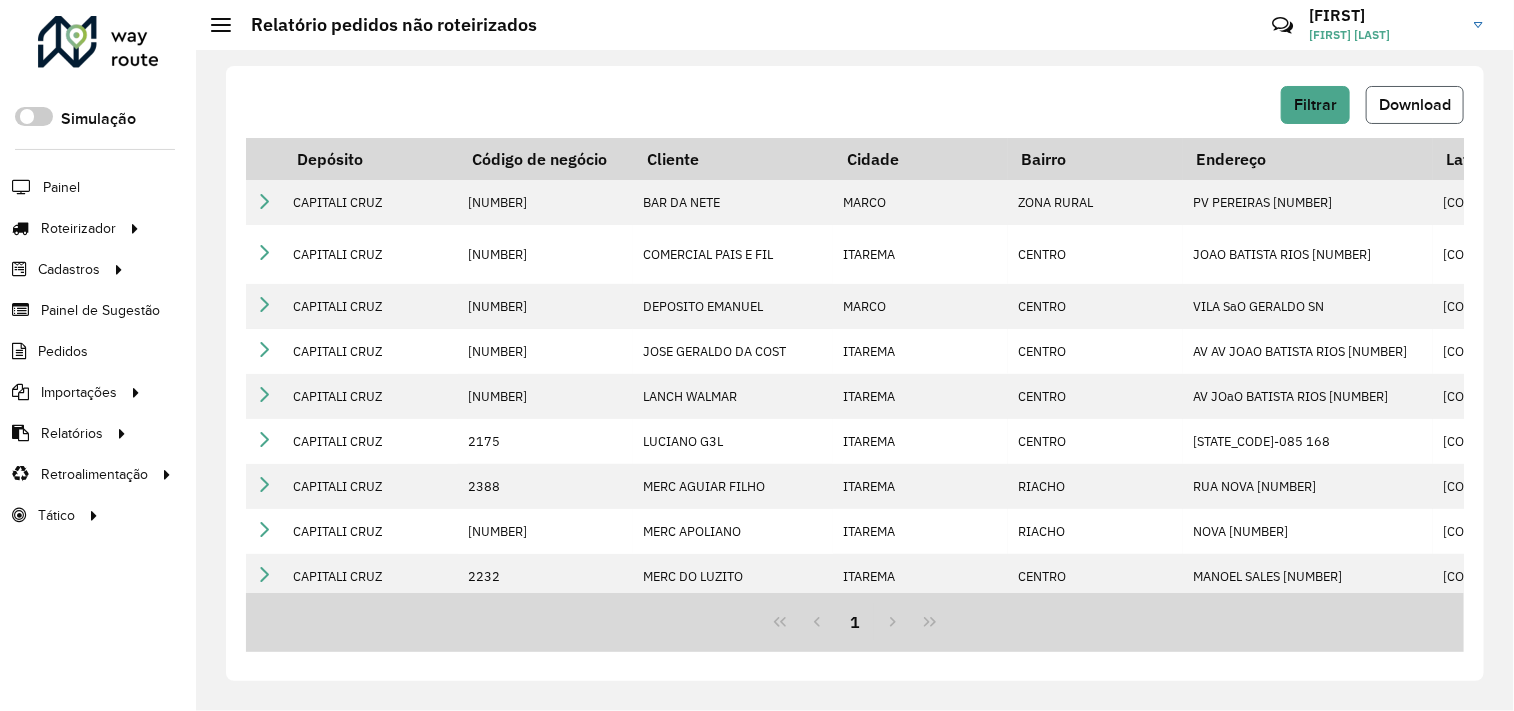click on "Download" 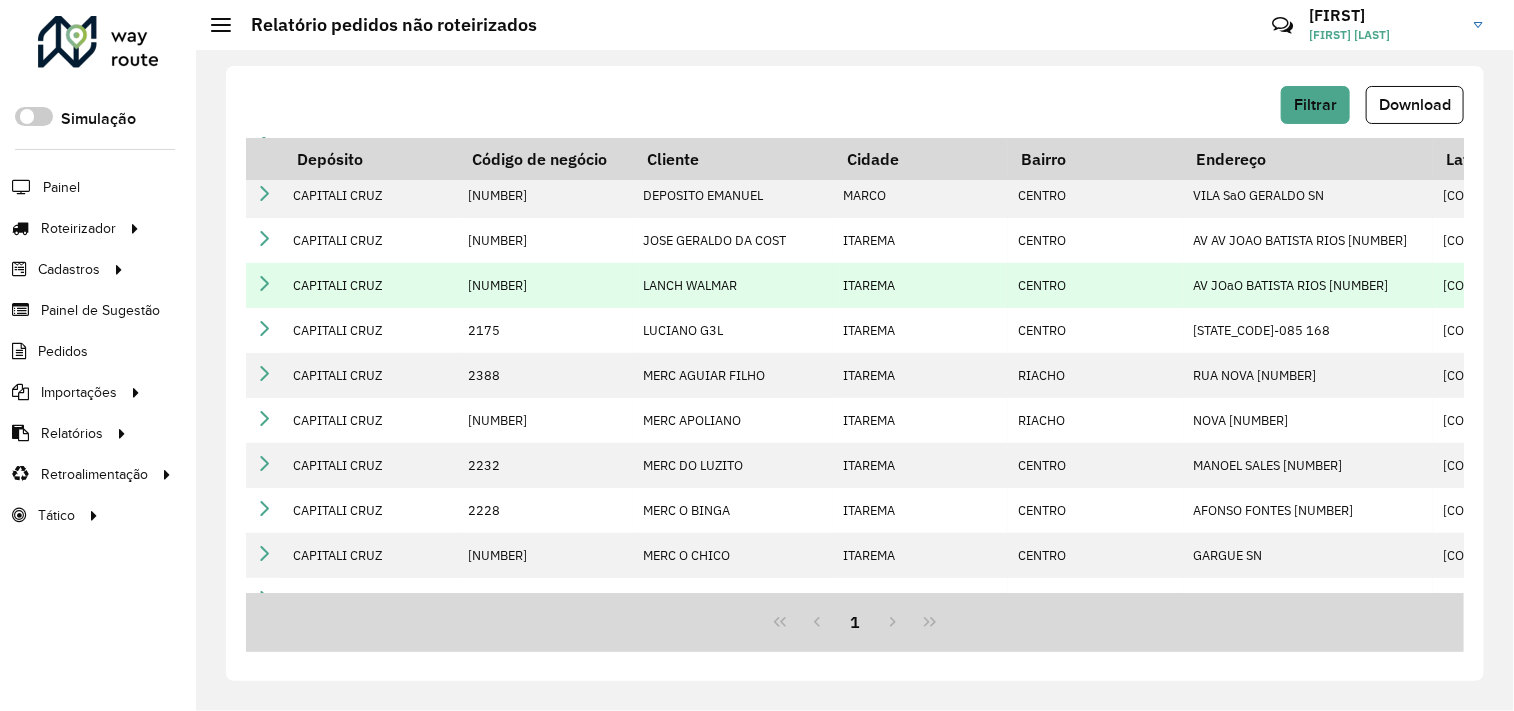 scroll, scrollTop: 0, scrollLeft: 0, axis: both 